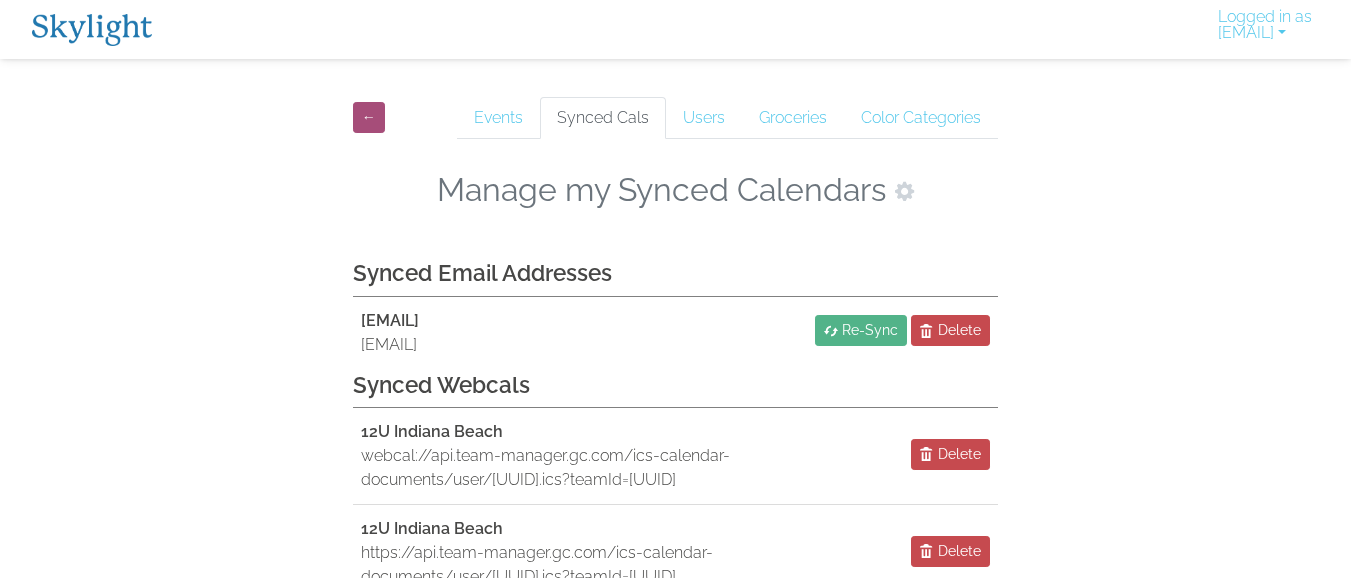 scroll, scrollTop: 0, scrollLeft: 0, axis: both 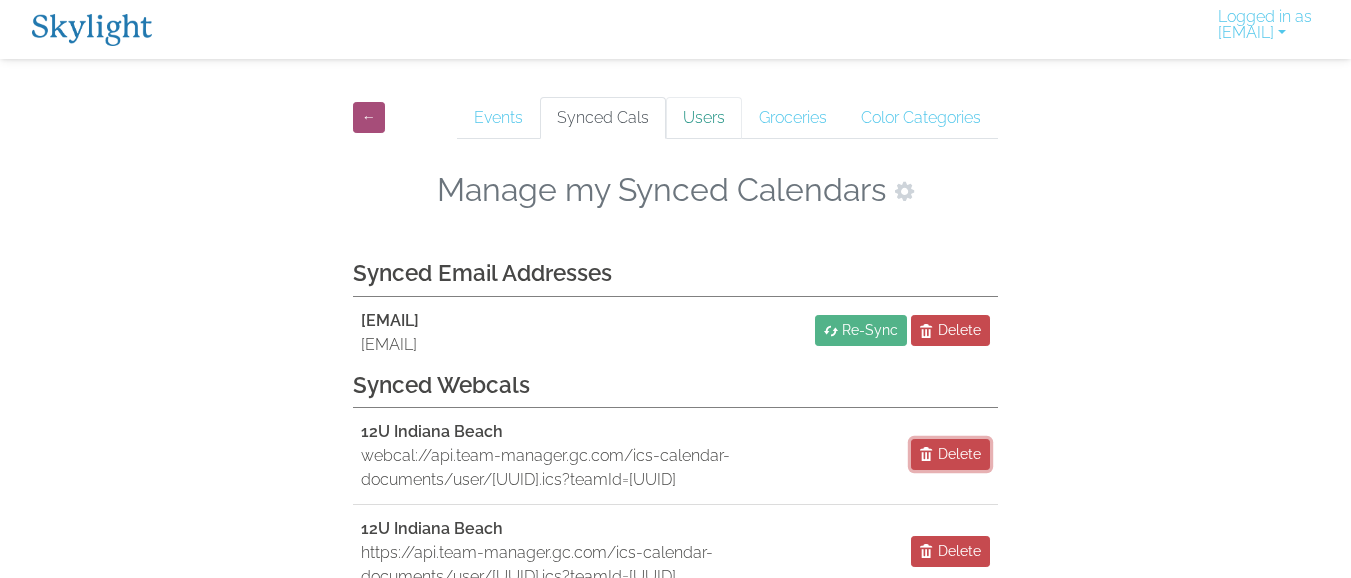 drag, startPoint x: 948, startPoint y: 380, endPoint x: 766, endPoint y: 128, distance: 310.85043 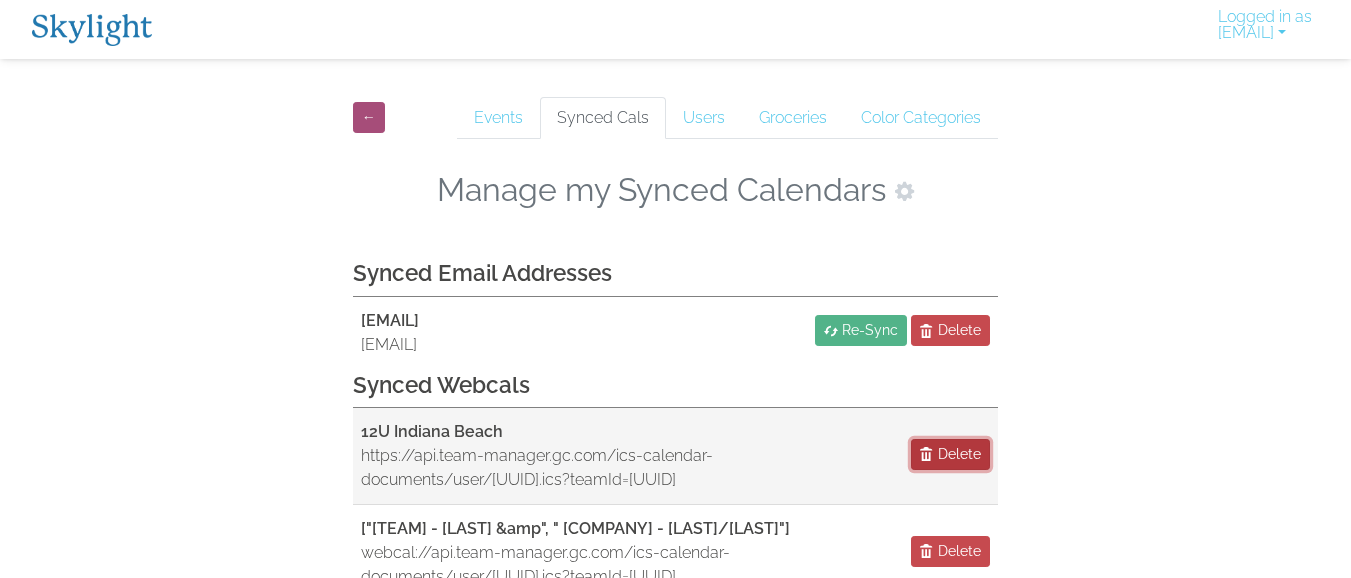 click on "Delete" at bounding box center [959, 454] 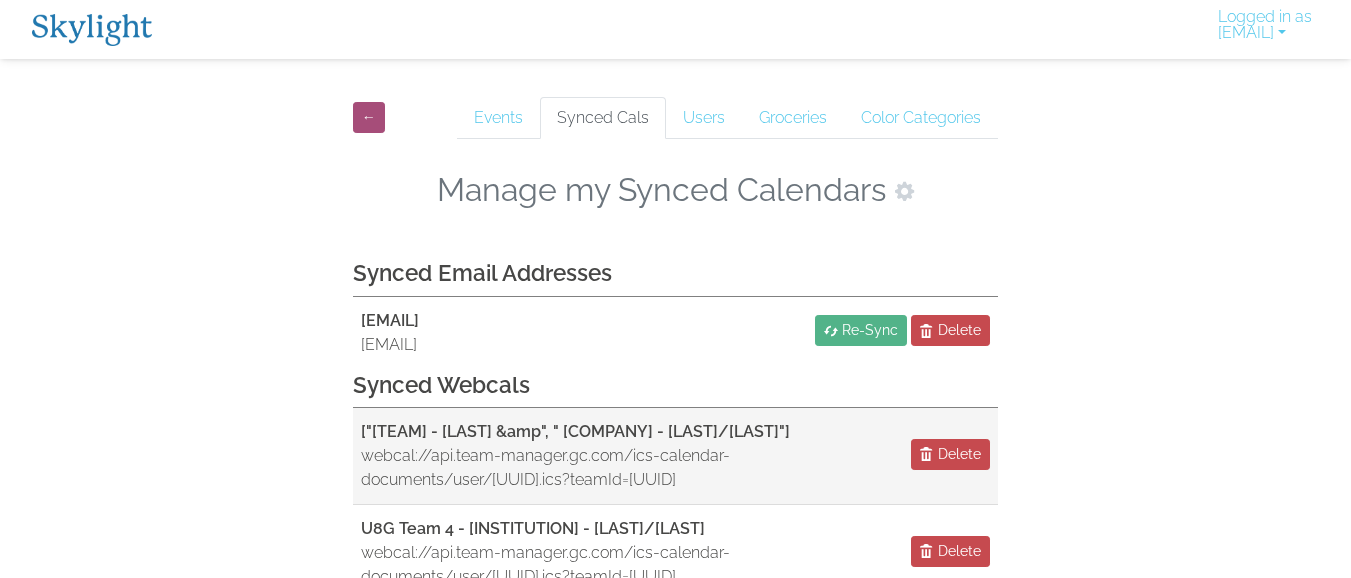 click on "["U6 Team 2 - Johnson &amp", " Blumberg Law Firm - Driscoll/May"] webcal://api.team-manager.gc.com/ics-calendar-documents/user/56b6a151-8d1e-4df7-b4d6-0a9df2430e03.ics?teamId=56955119-639a-430b-8d5f-899021f0a609&token=bcac131915db7f53c1b2752890d675f61f31d9c729cc26d62fc3011f215e1602  Delete" at bounding box center [676, 456] 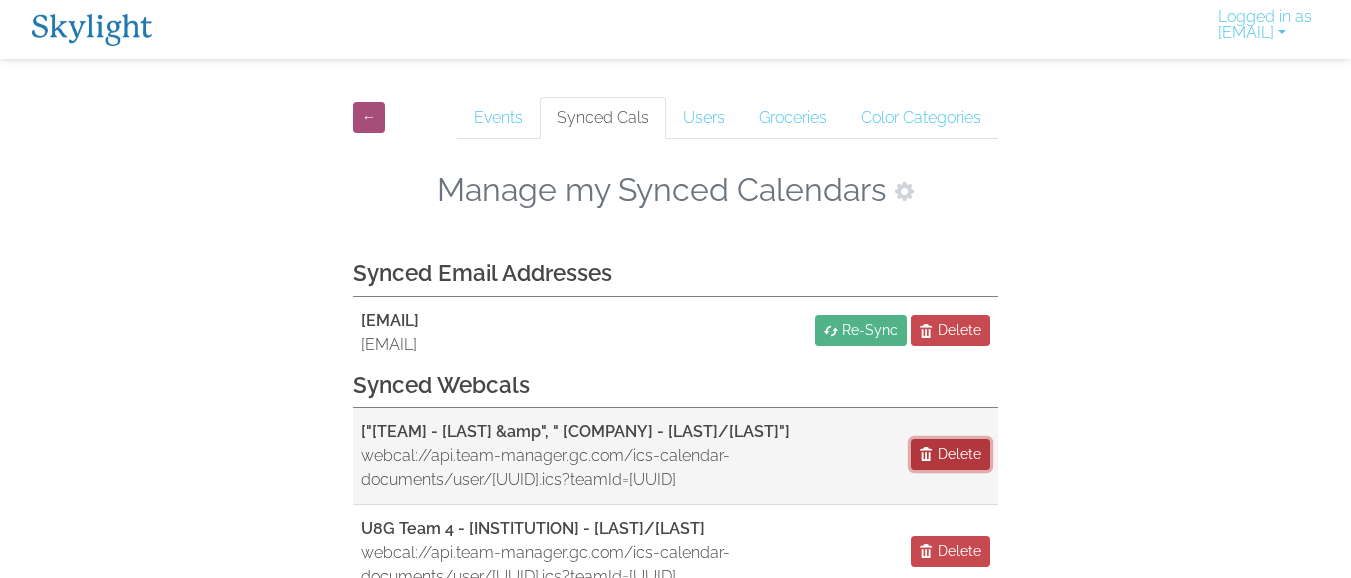 click at bounding box center [927, 454] 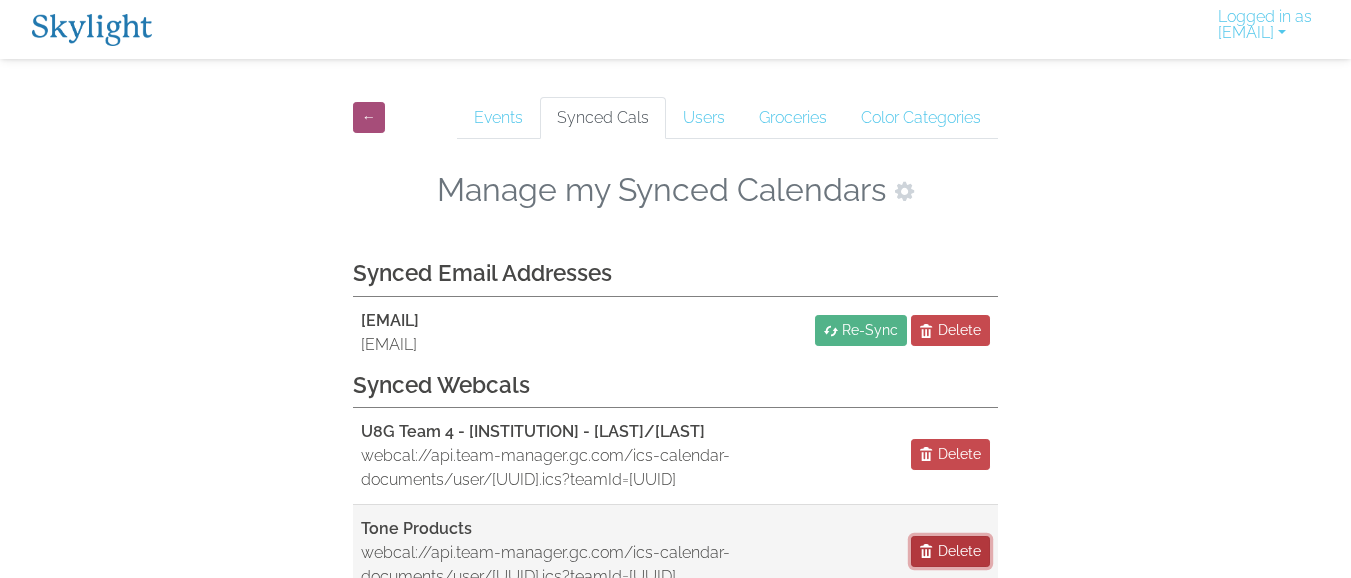 click on "Delete" at bounding box center (959, 551) 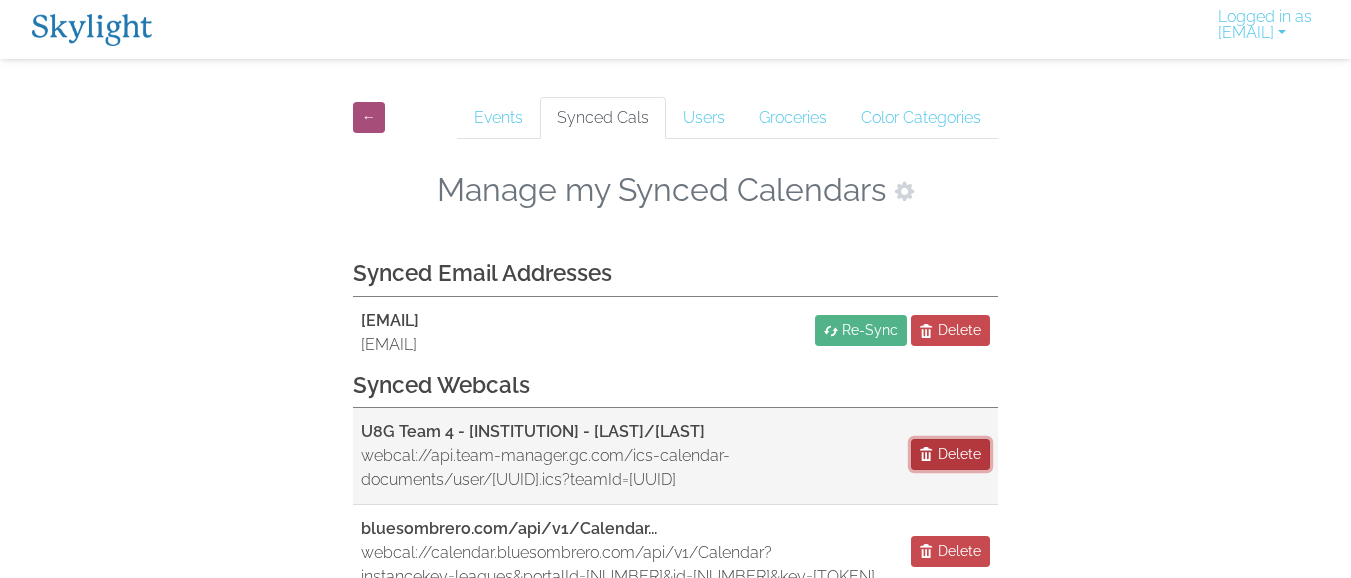 click on "Delete" at bounding box center (959, 454) 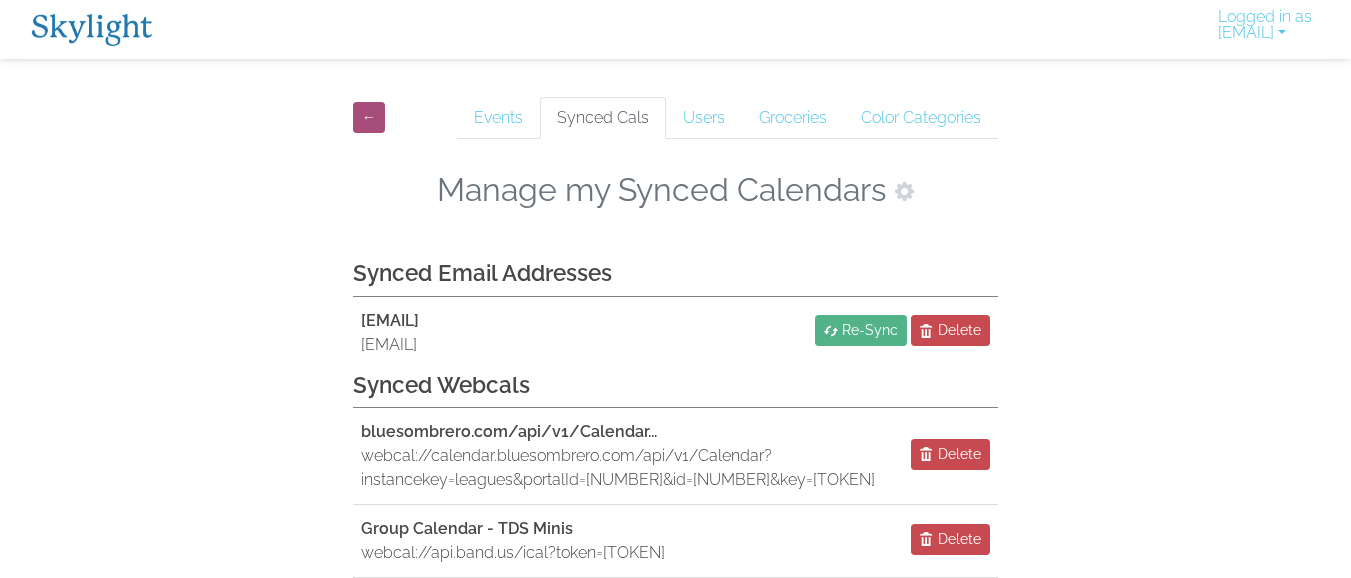 scroll, scrollTop: 40, scrollLeft: 0, axis: vertical 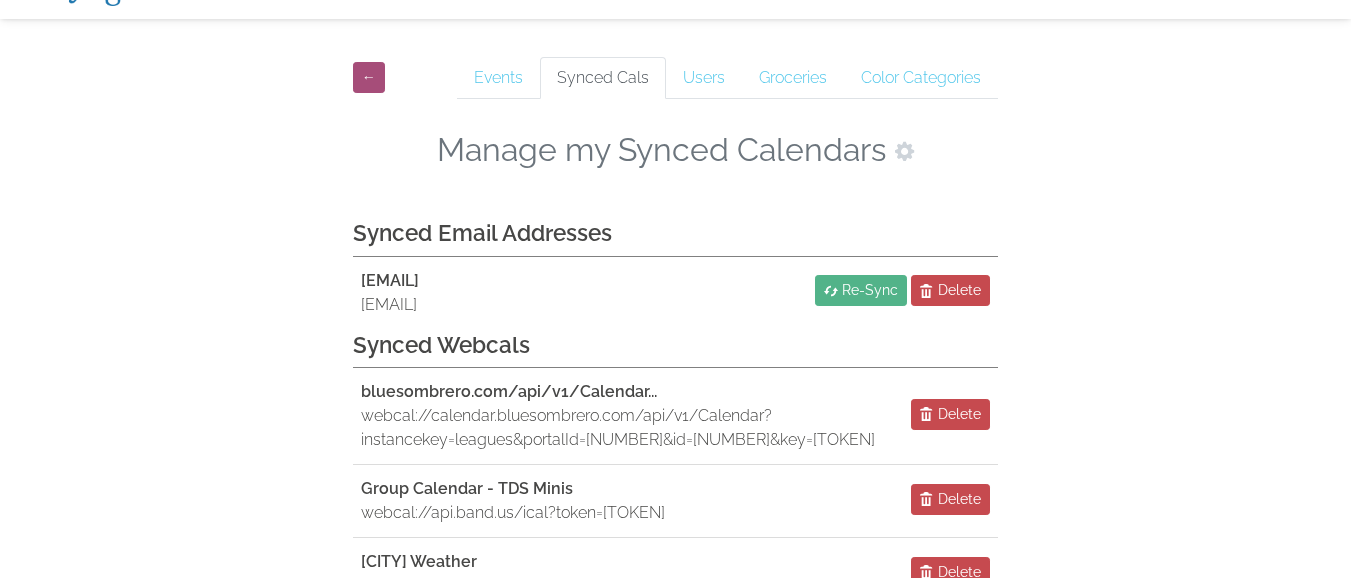 click on "Sync a New Calendar" at bounding box center [675, 677] 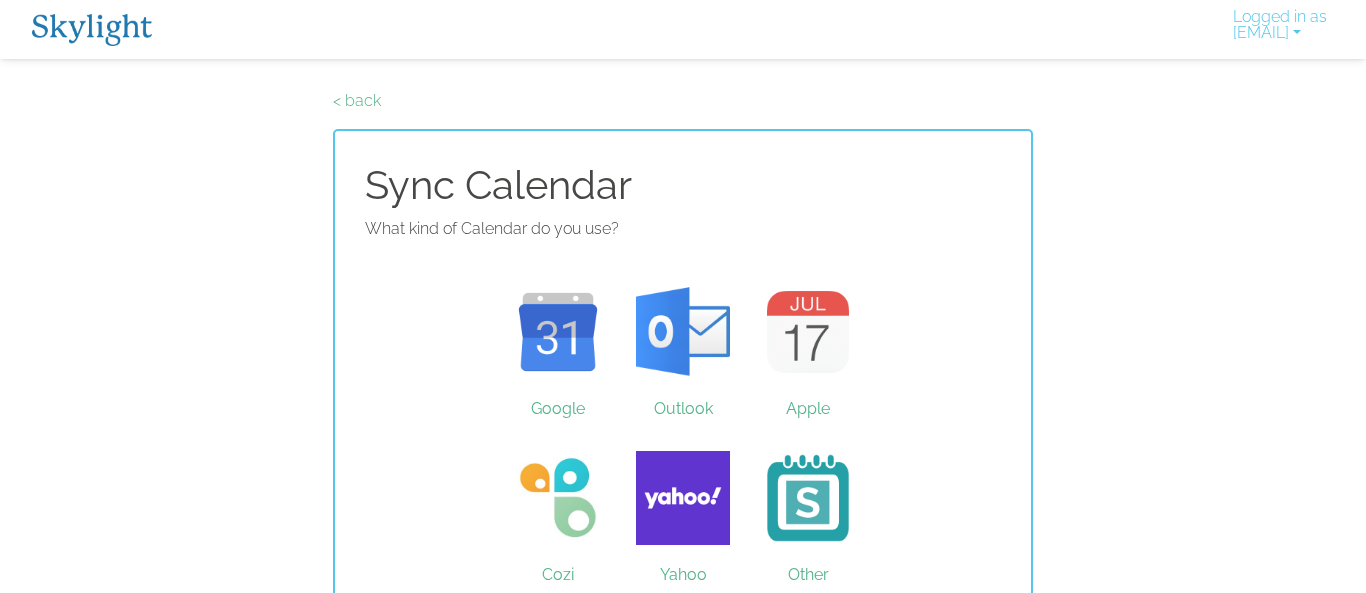 scroll, scrollTop: 0, scrollLeft: 0, axis: both 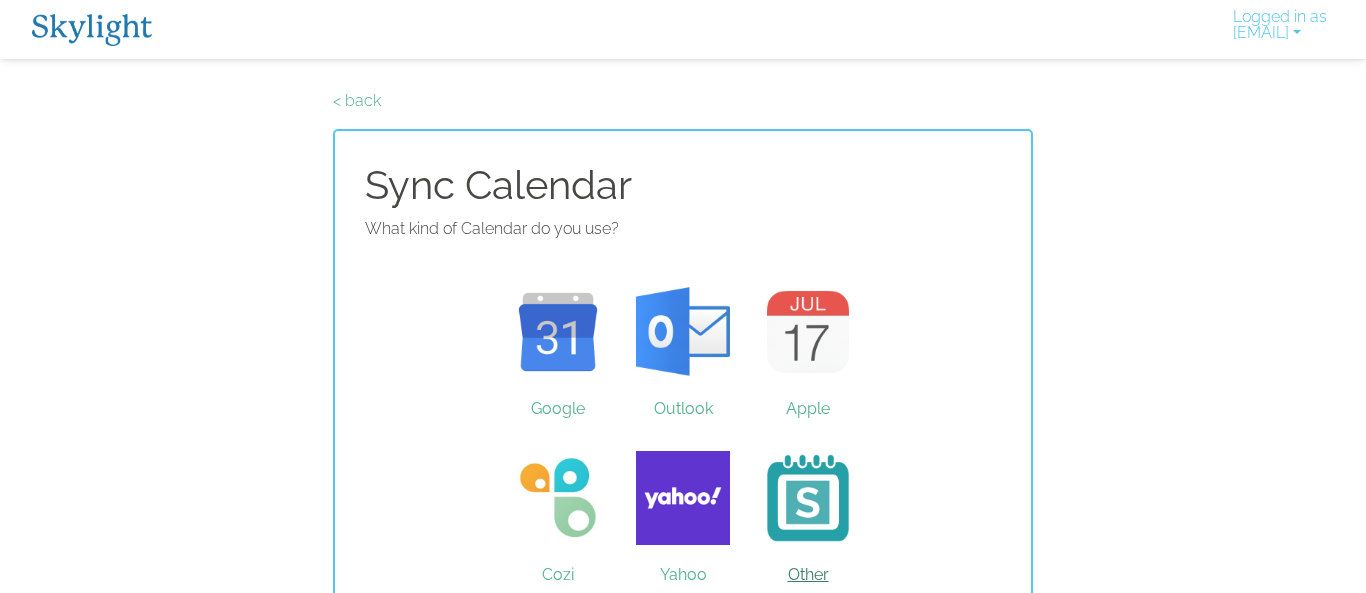 click on "Other" at bounding box center [808, 498] 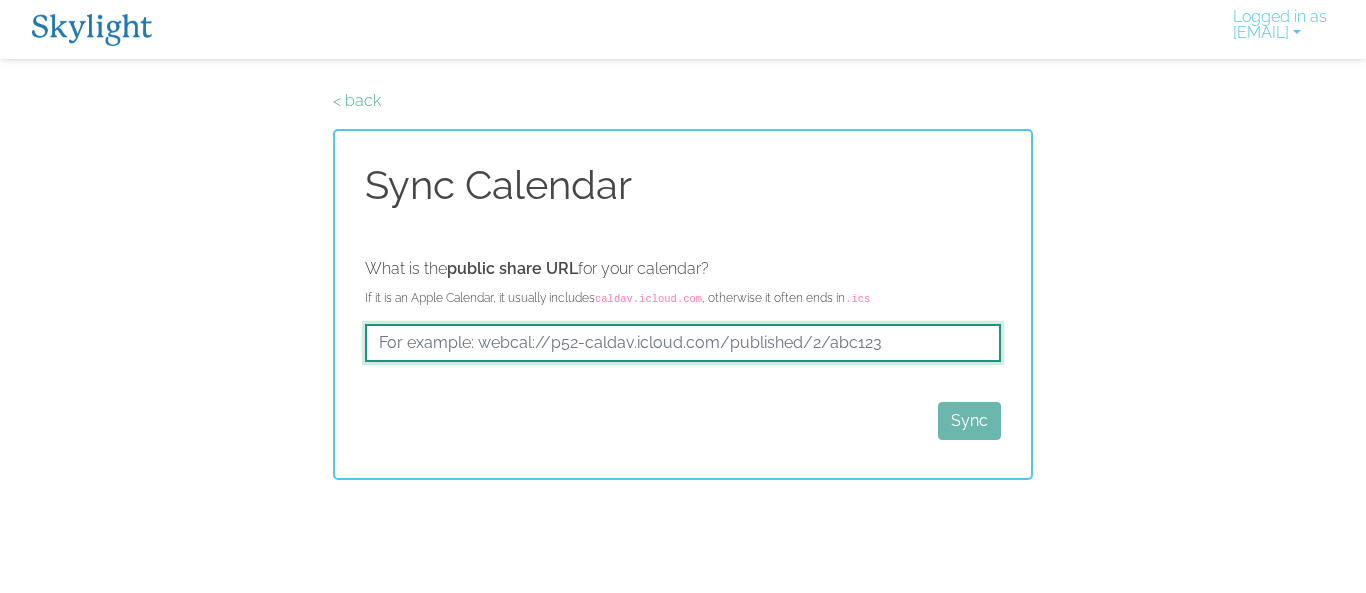 click at bounding box center (683, 343) 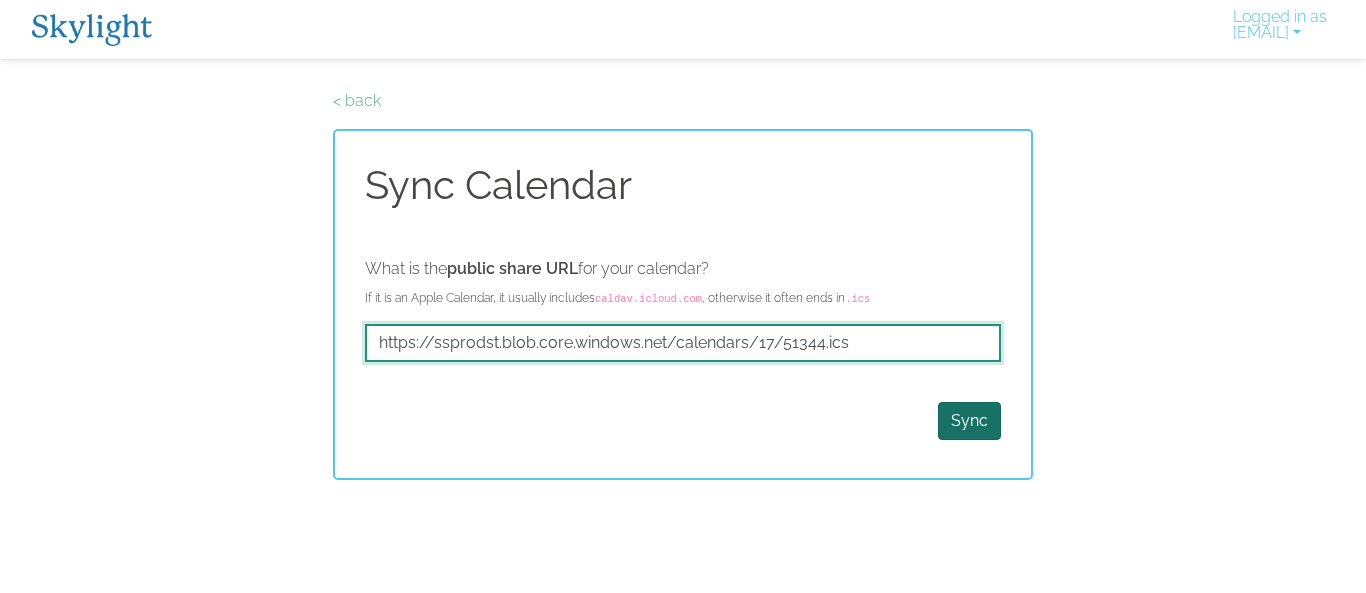 type on "https://ssprodst.blob.core.windows.net/calendars/17/51344.ics" 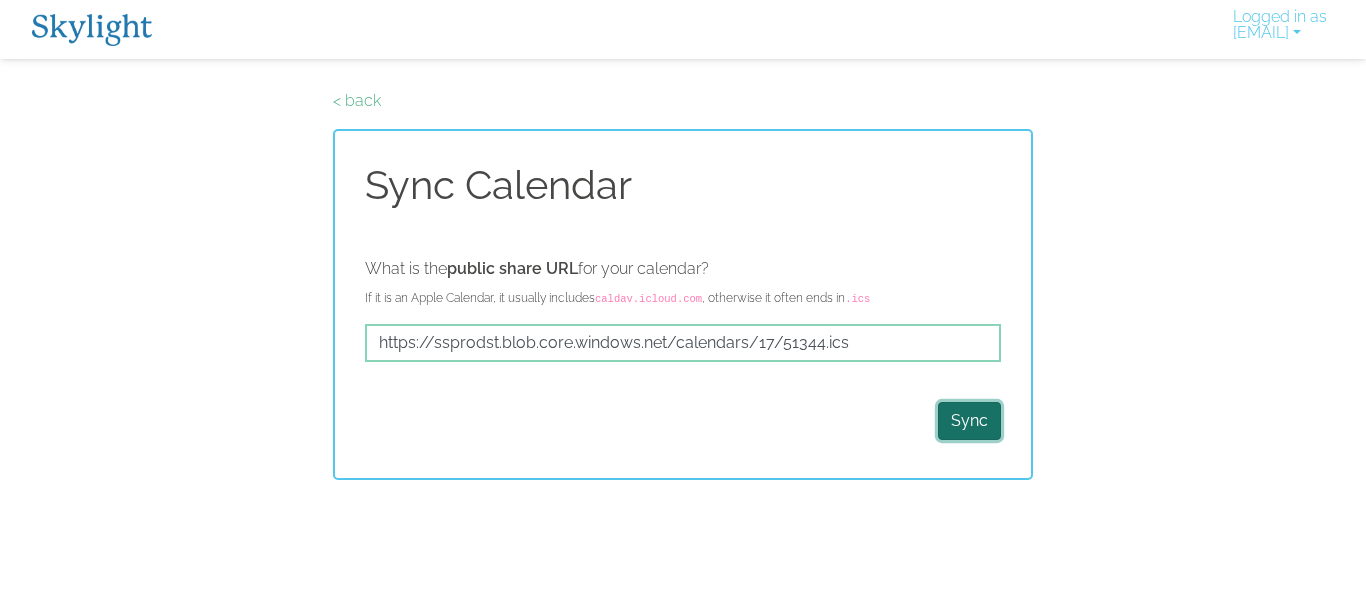 click on "Sync" at bounding box center (969, 421) 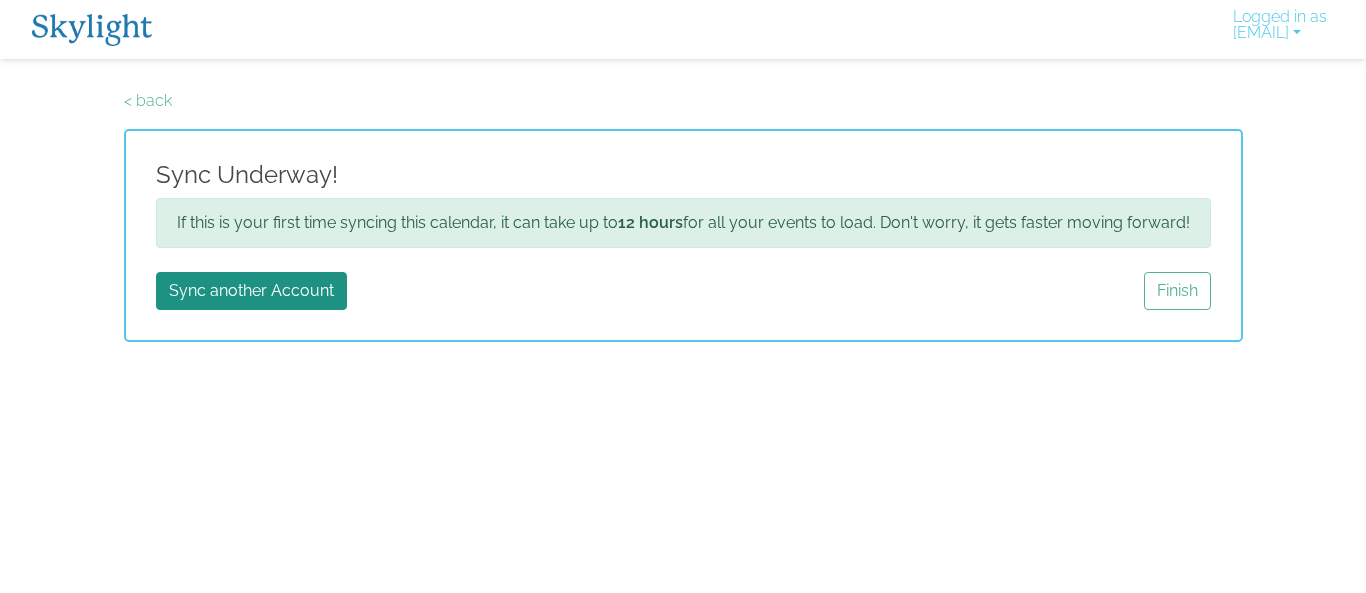 scroll, scrollTop: 0, scrollLeft: 0, axis: both 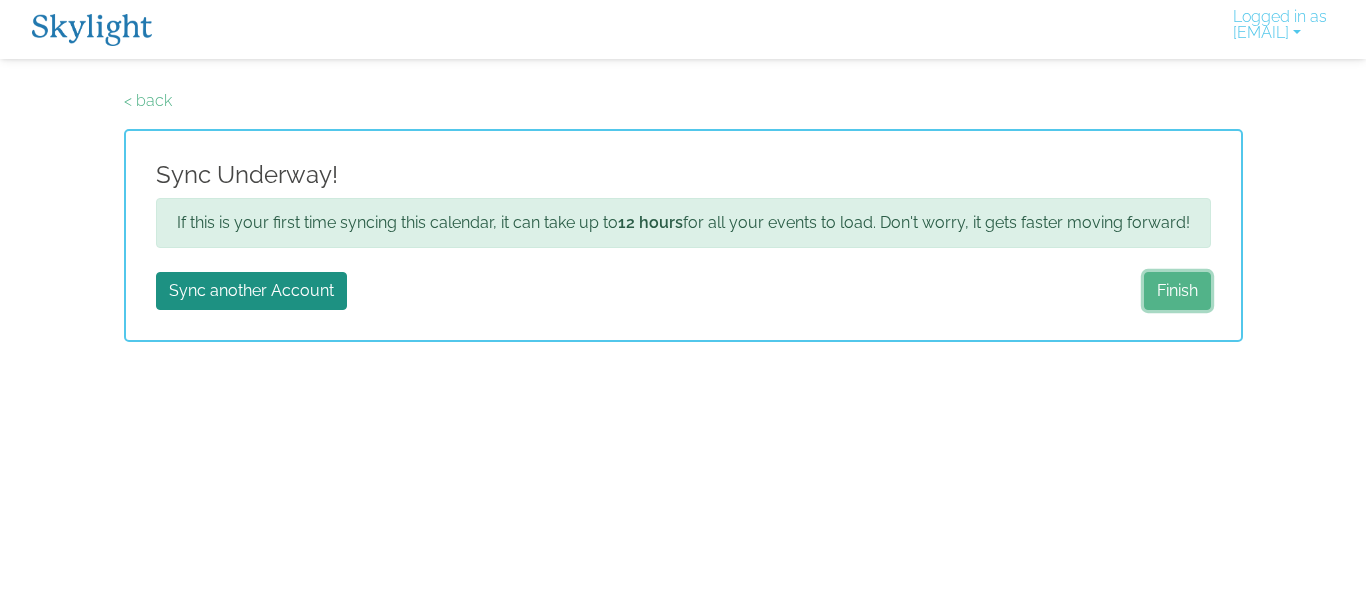 click on "Finish" at bounding box center (1177, 291) 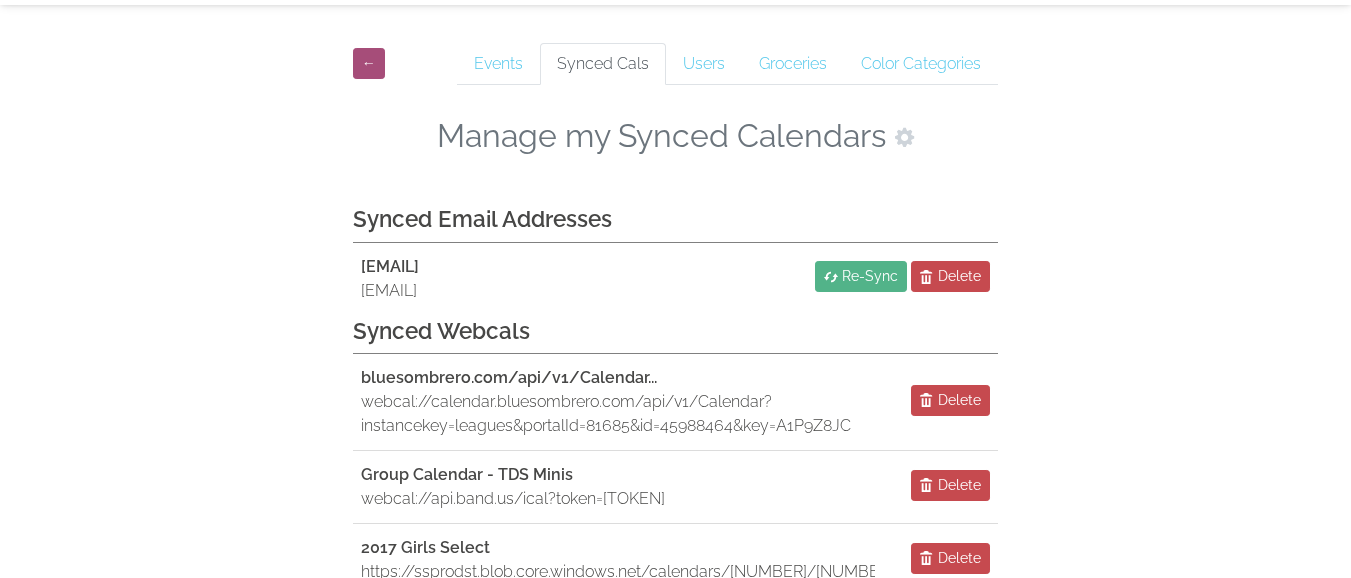 scroll, scrollTop: 95, scrollLeft: 0, axis: vertical 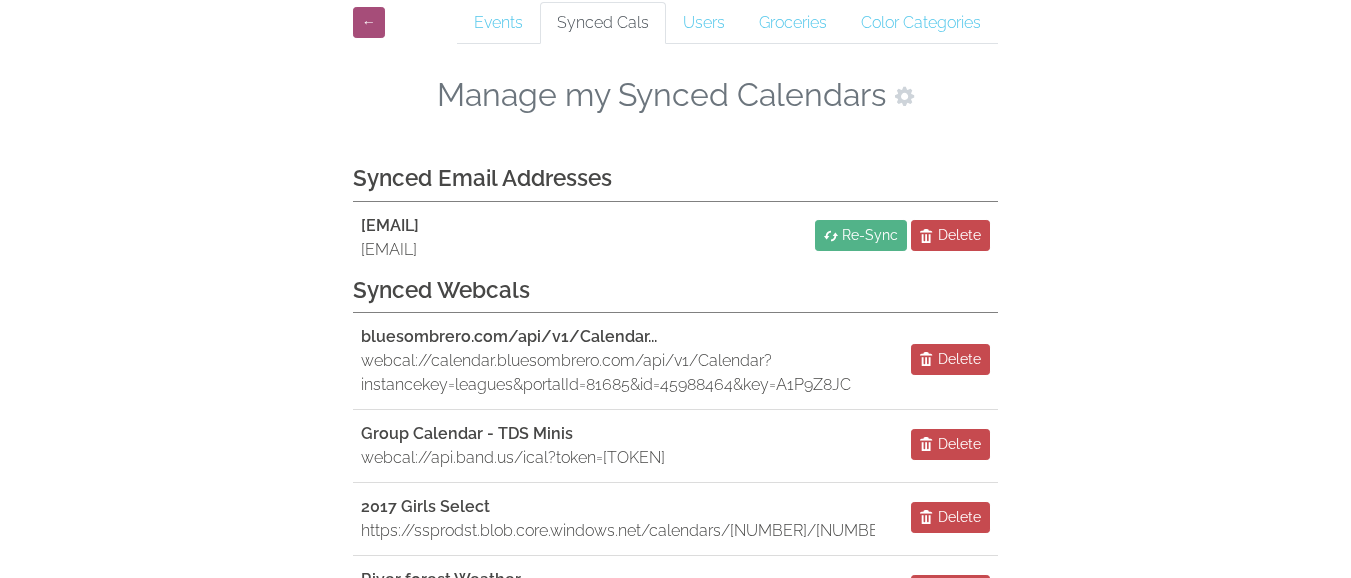click on "Sync a New Calendar" at bounding box center [675, 695] 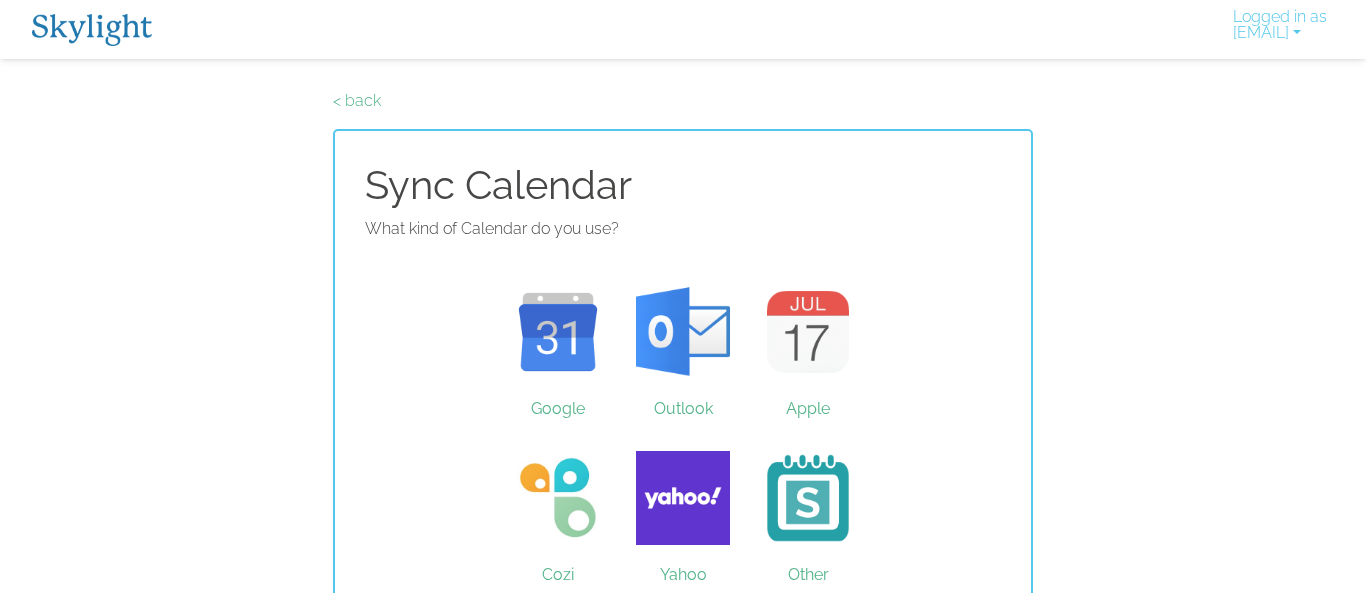 scroll, scrollTop: 0, scrollLeft: 0, axis: both 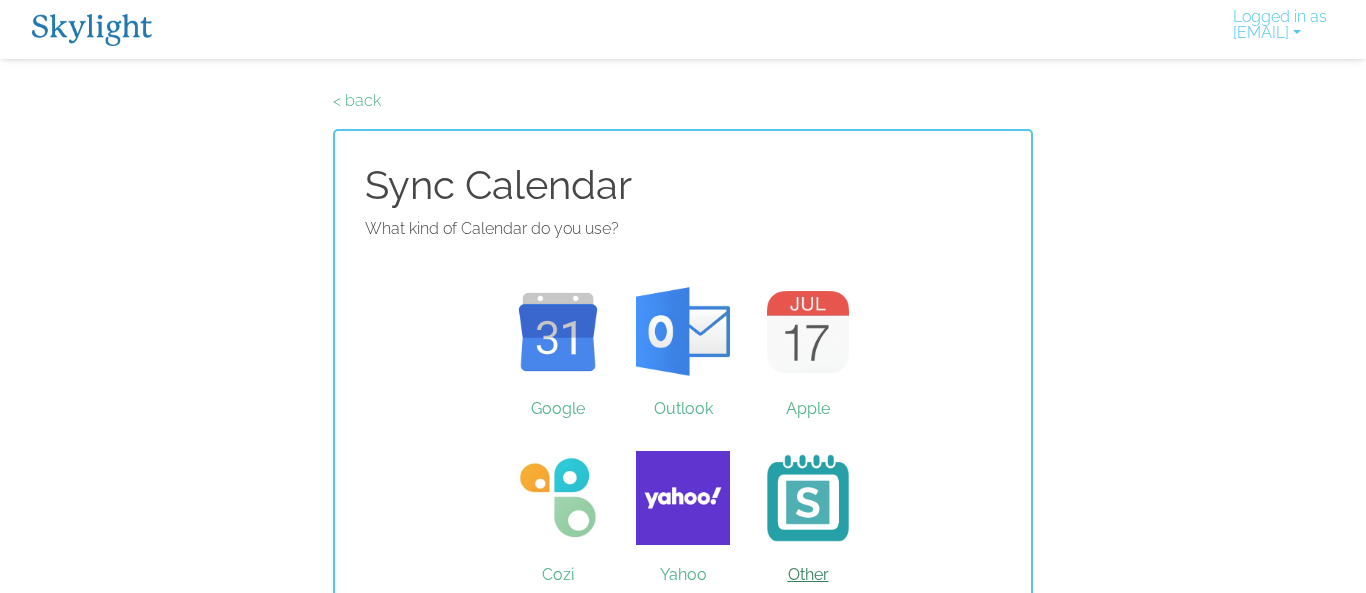 click on "Other" at bounding box center (808, 498) 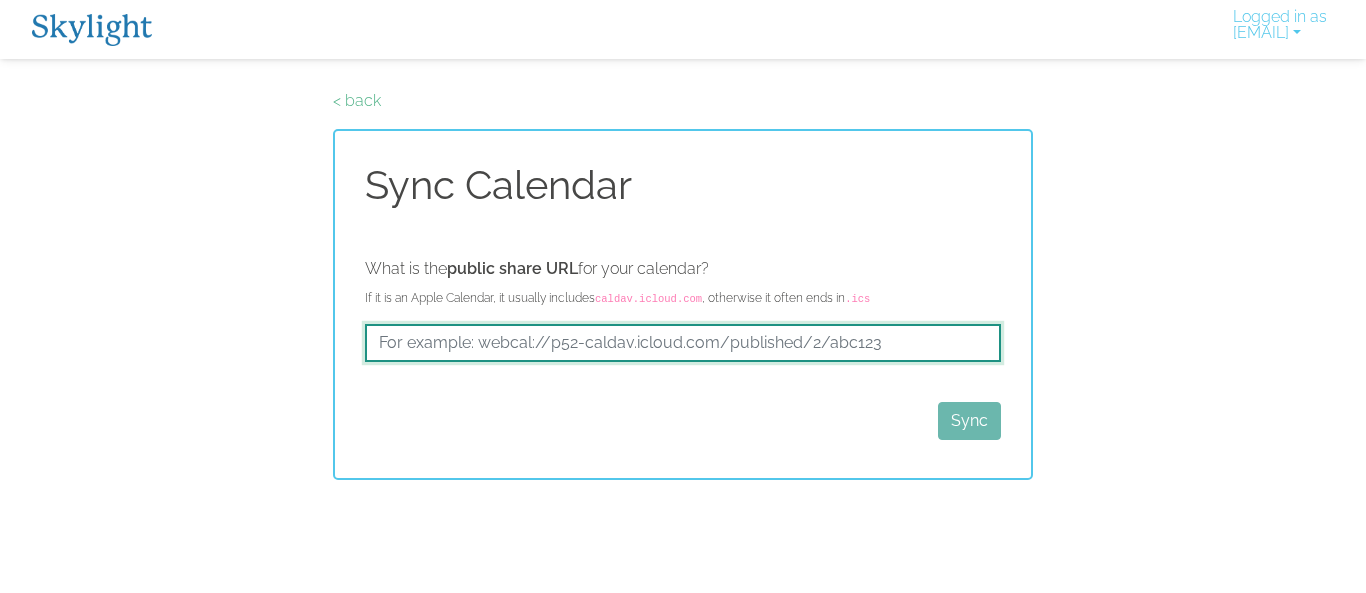 click at bounding box center [683, 343] 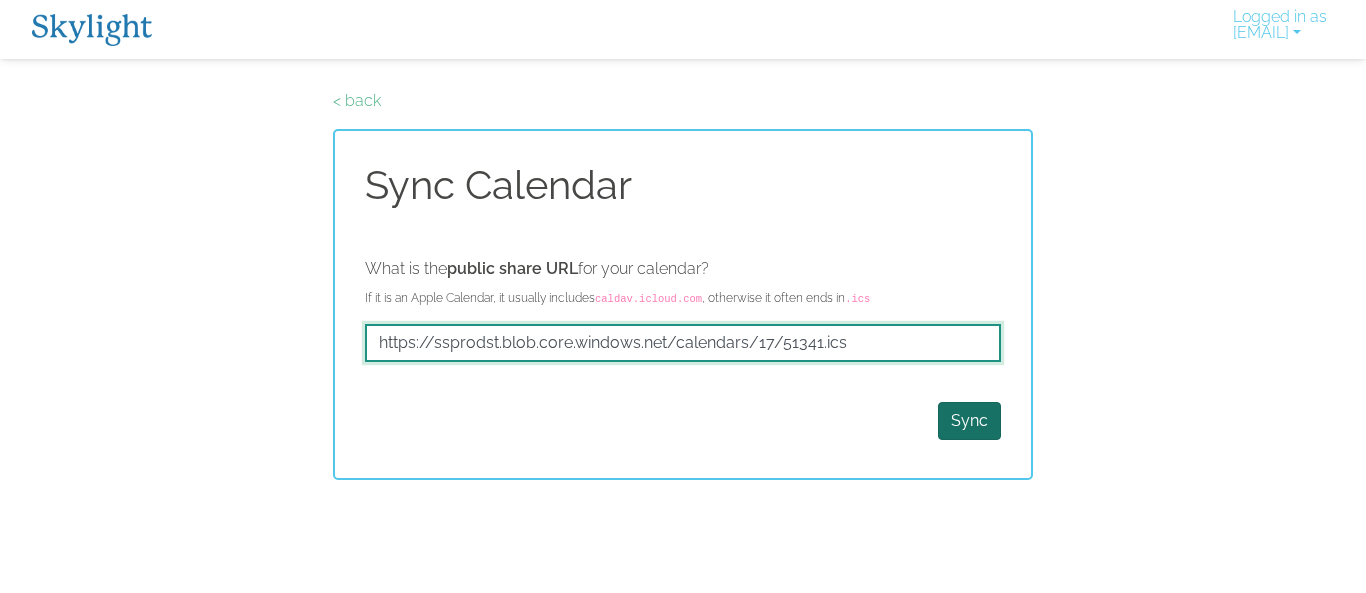type on "https://ssprodst.blob.core.windows.net/calendars/17/51341.ics" 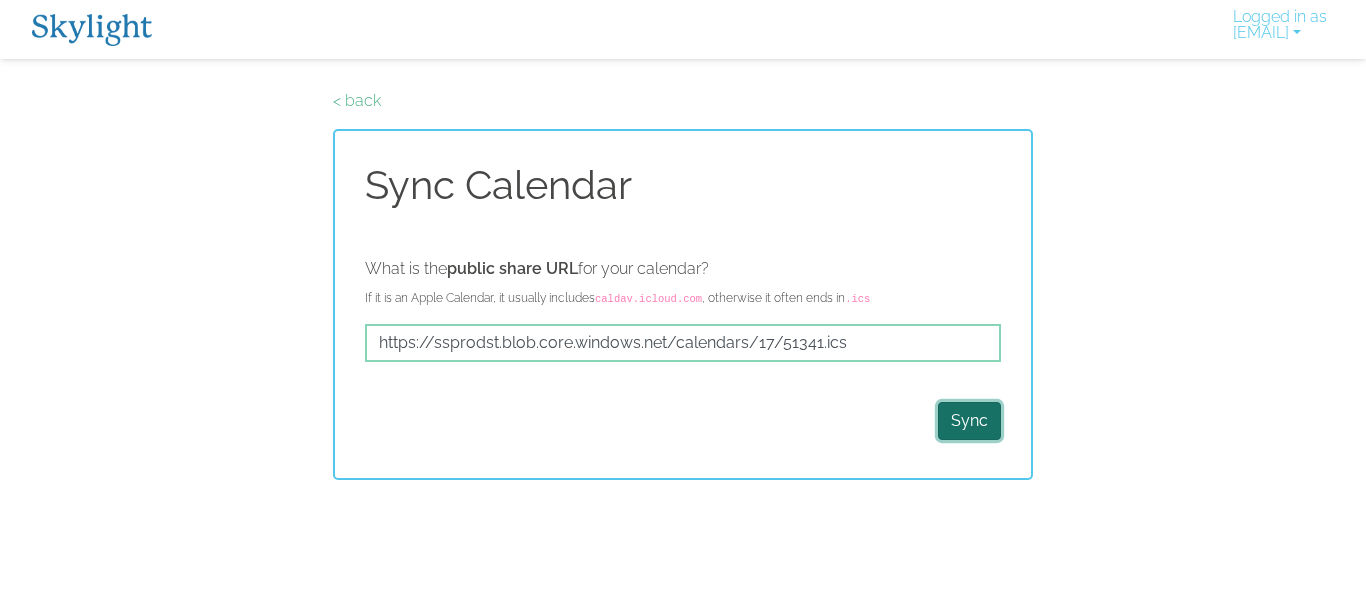 click on "Sync" at bounding box center (969, 421) 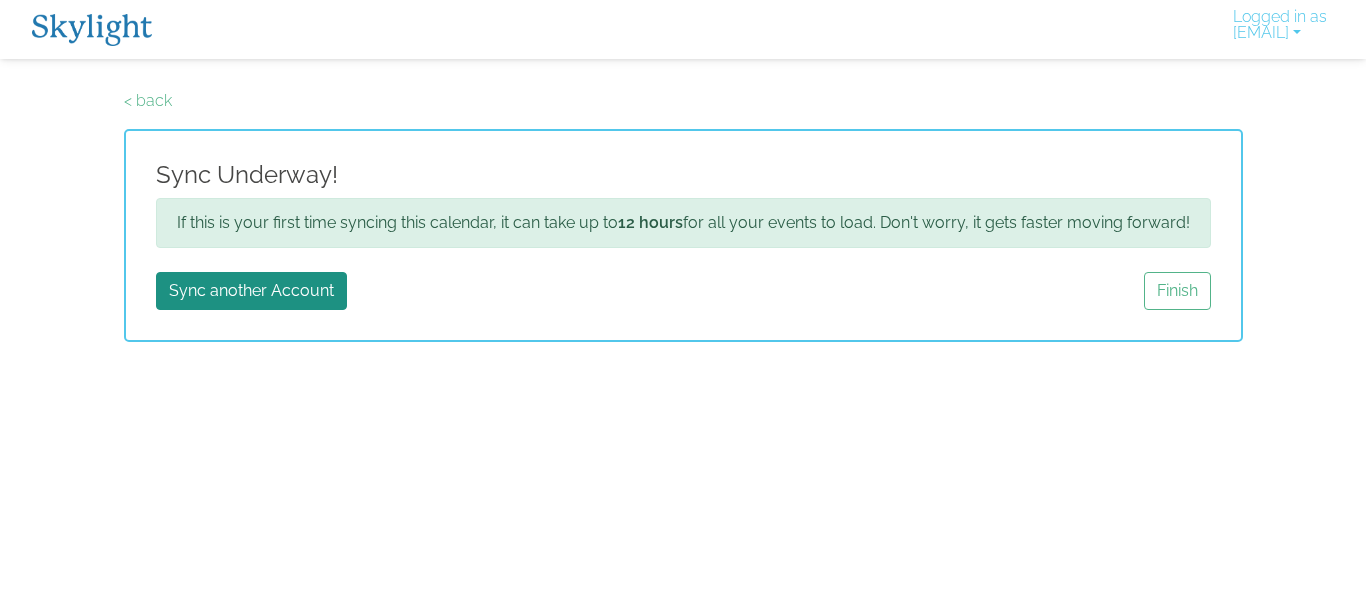 scroll, scrollTop: 0, scrollLeft: 0, axis: both 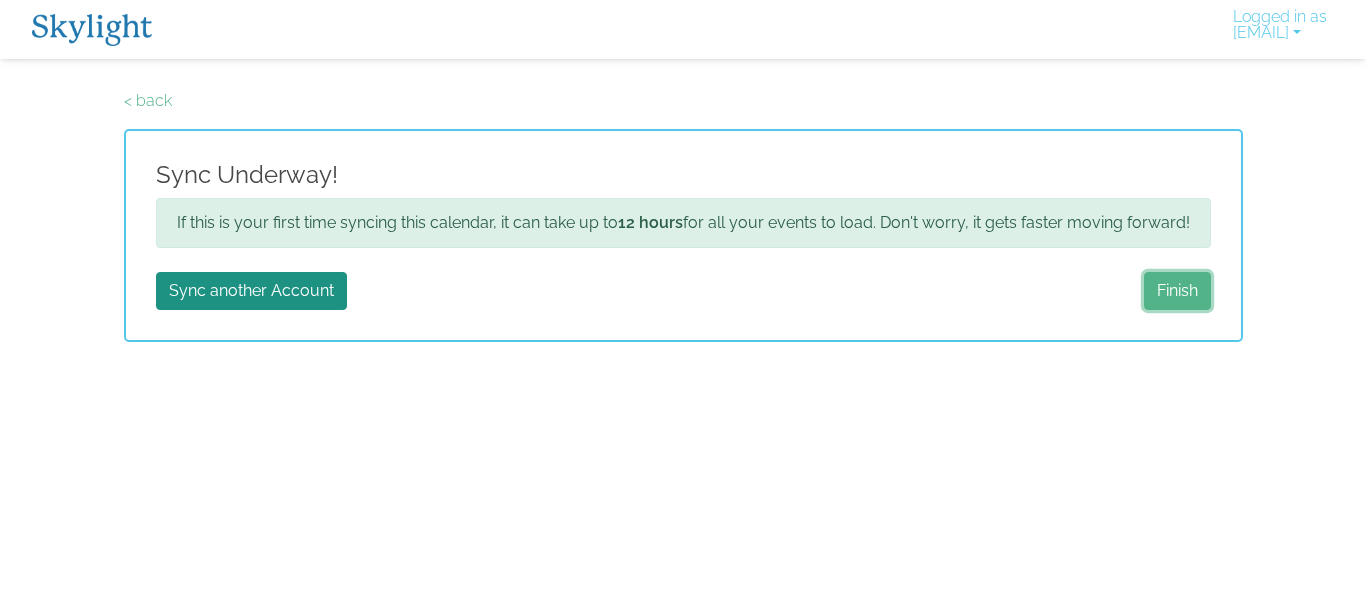 click on "Finish" at bounding box center [1177, 291] 